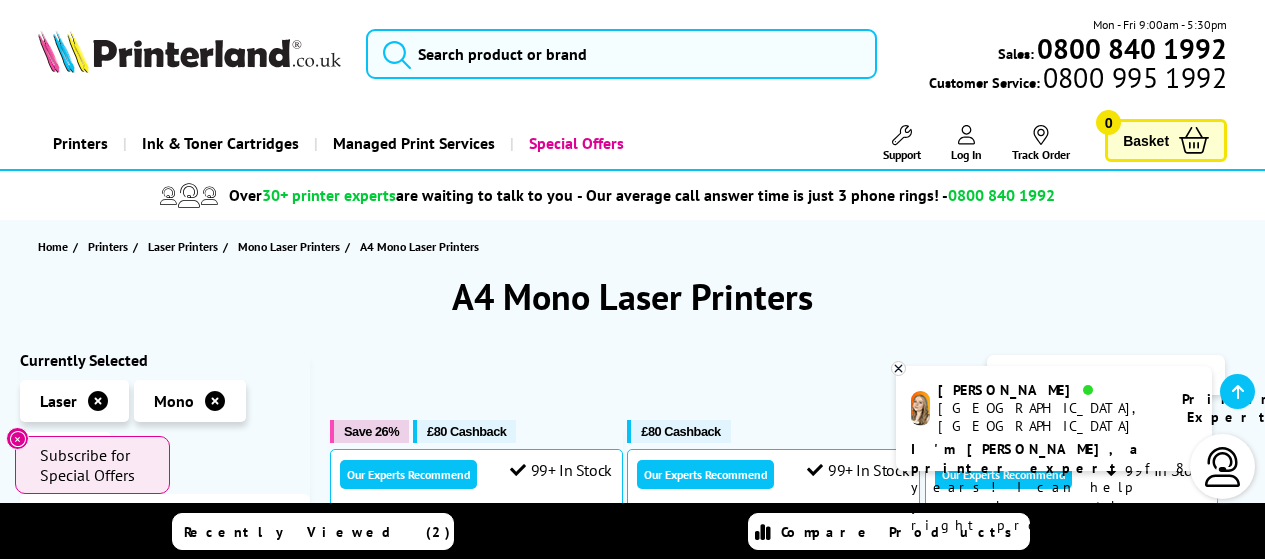 scroll, scrollTop: 605, scrollLeft: 0, axis: vertical 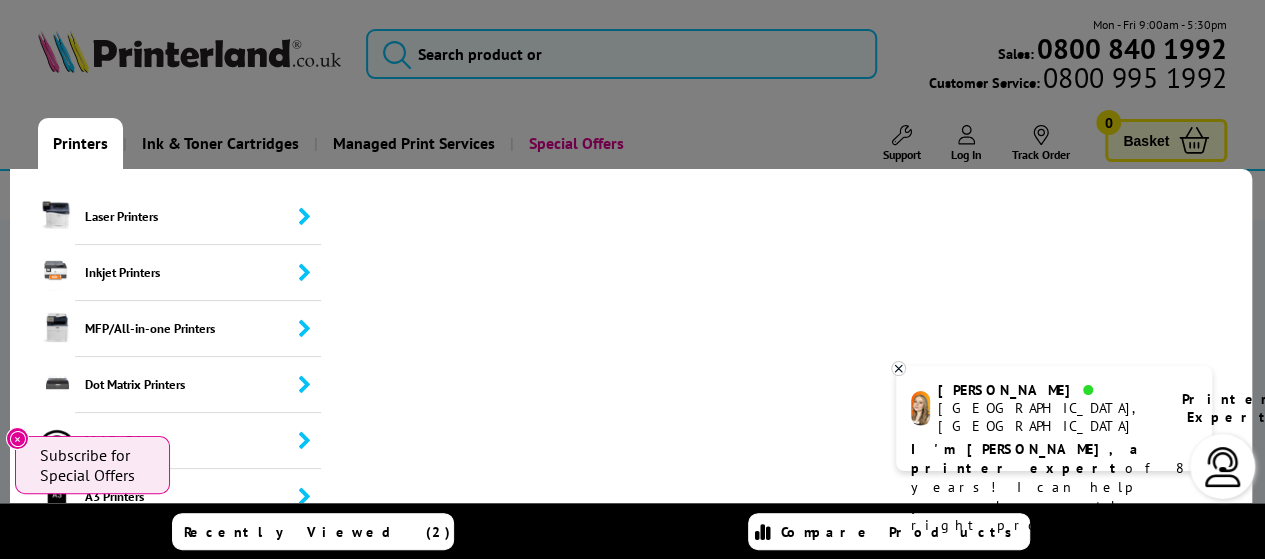click on "Printers" at bounding box center (80, 143) 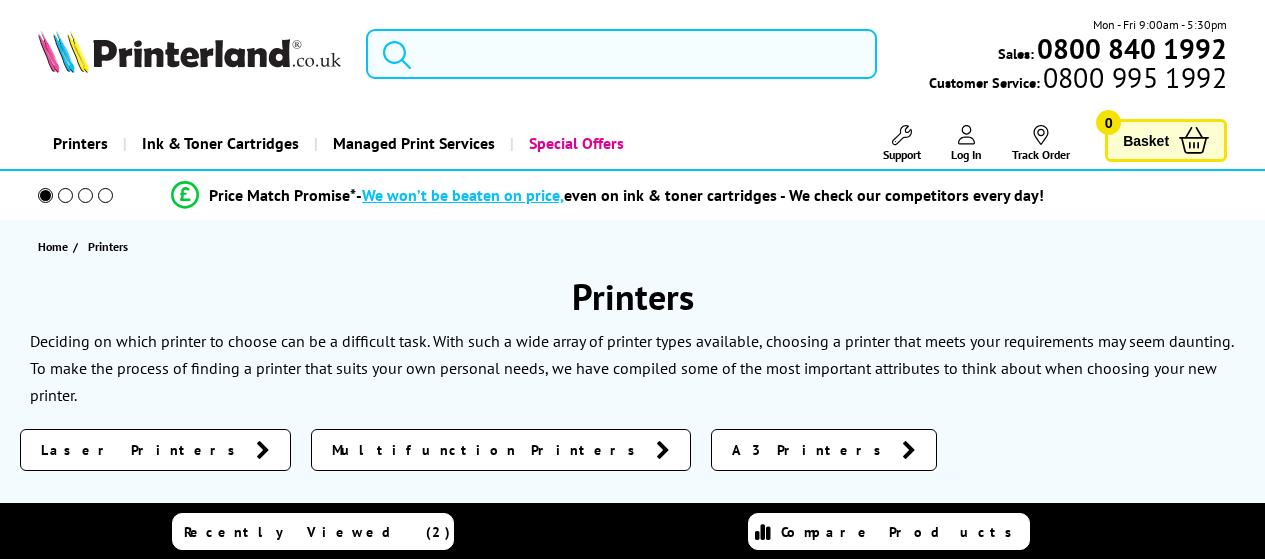 click on "Home
Printers" at bounding box center (632, 246) 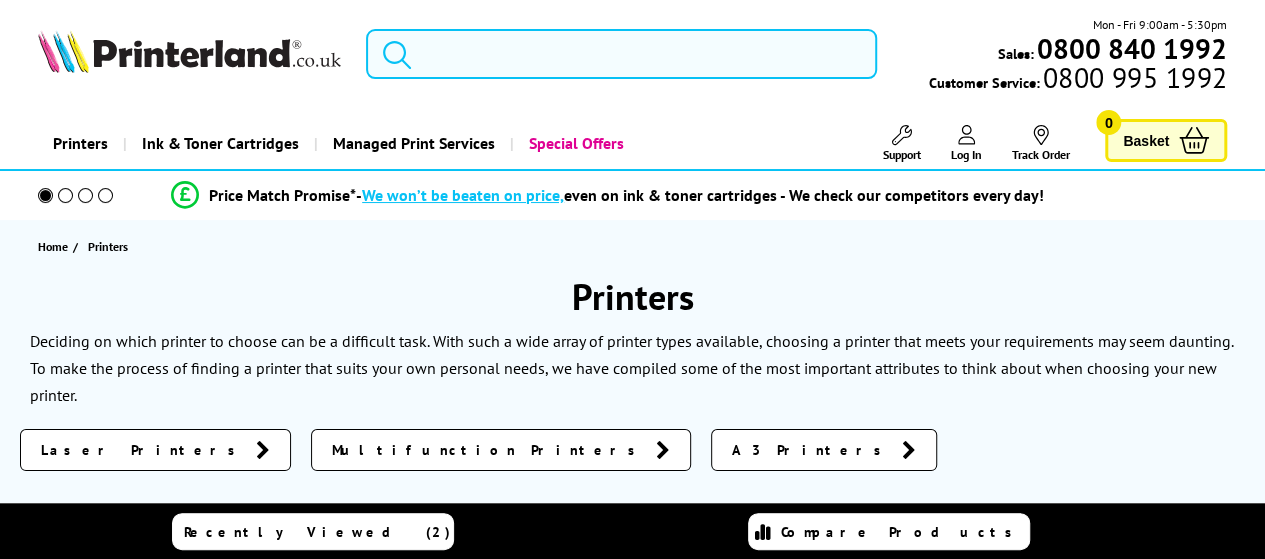 scroll, scrollTop: 0, scrollLeft: 0, axis: both 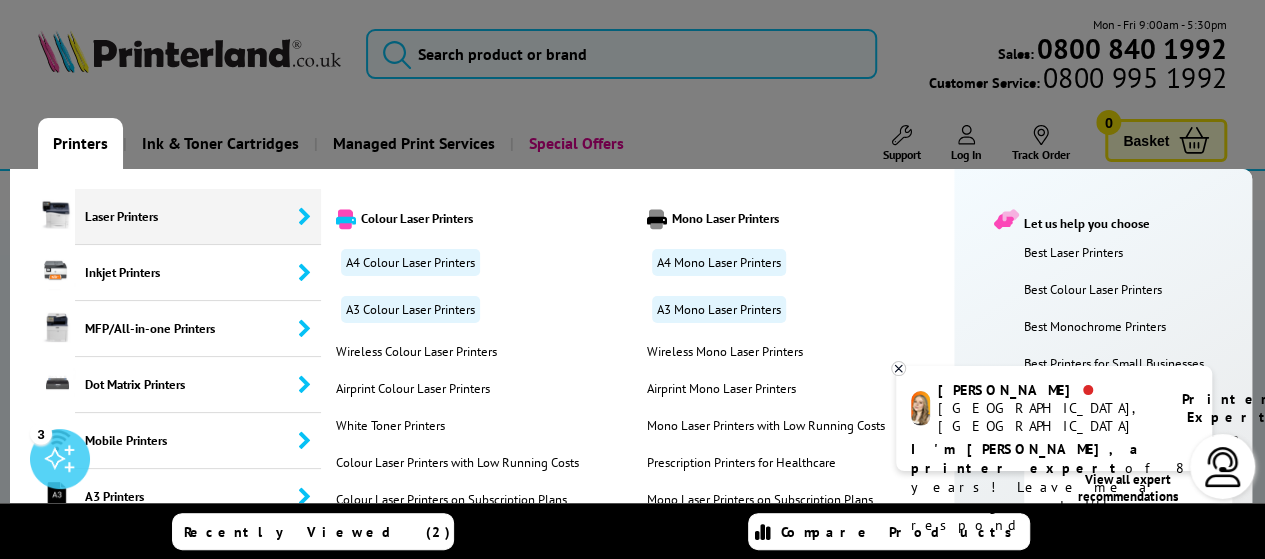 click on "Laser Printers" at bounding box center [198, 217] 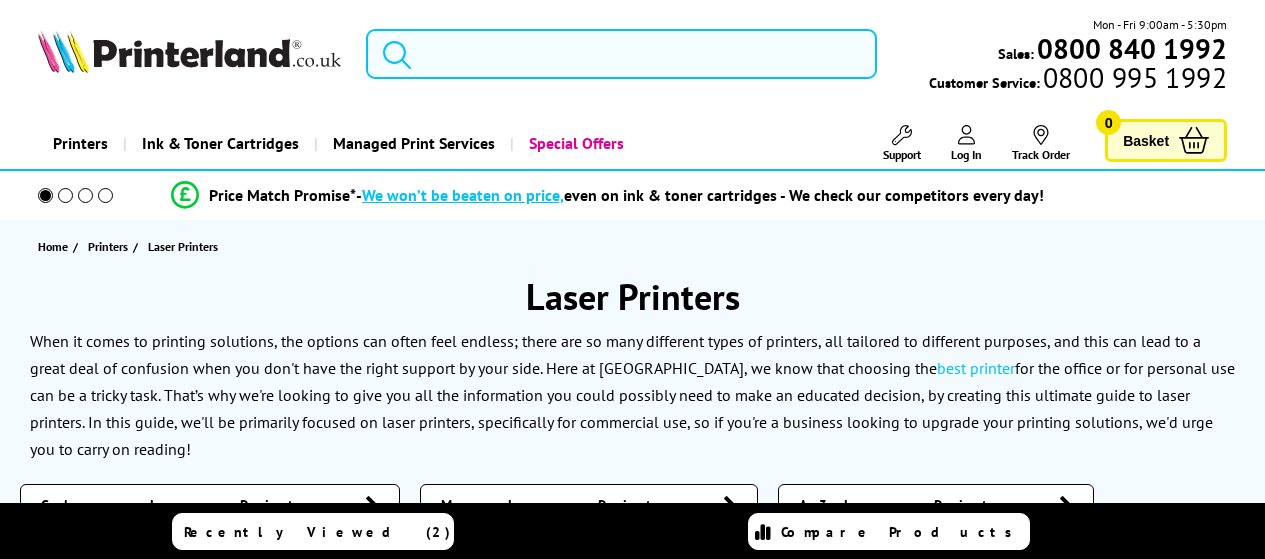 scroll, scrollTop: 0, scrollLeft: 0, axis: both 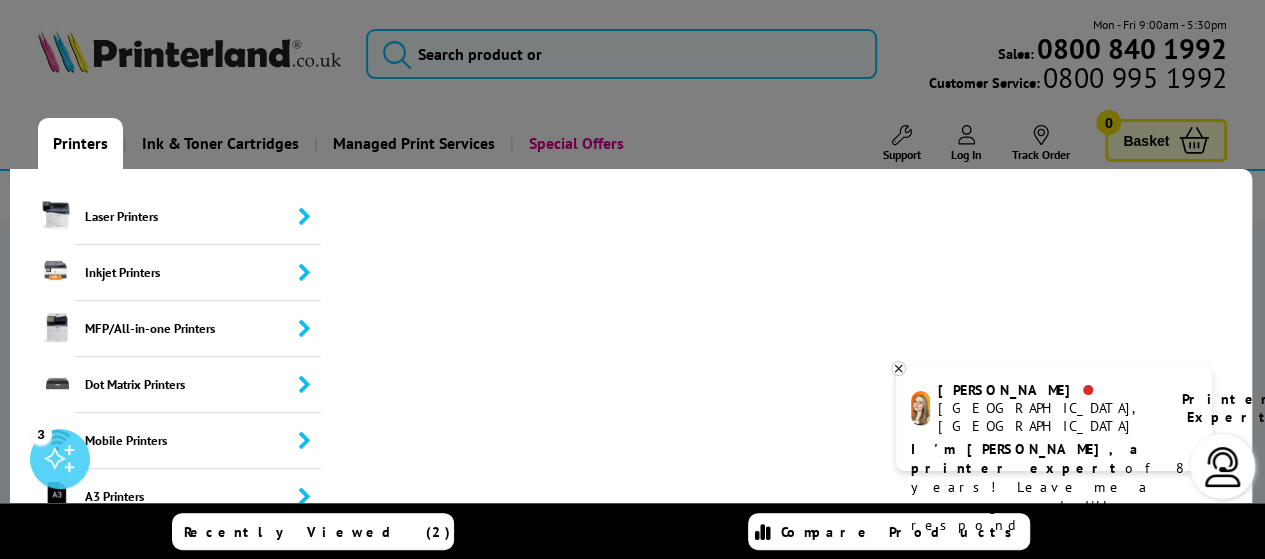 click on "Printers" at bounding box center [80, 143] 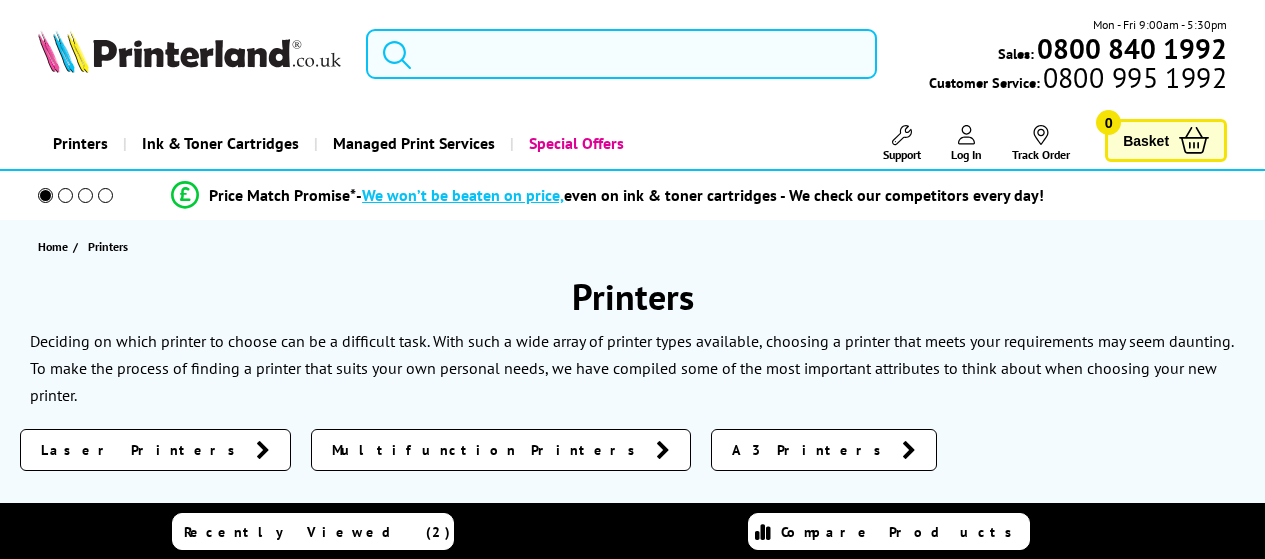 scroll, scrollTop: 0, scrollLeft: 0, axis: both 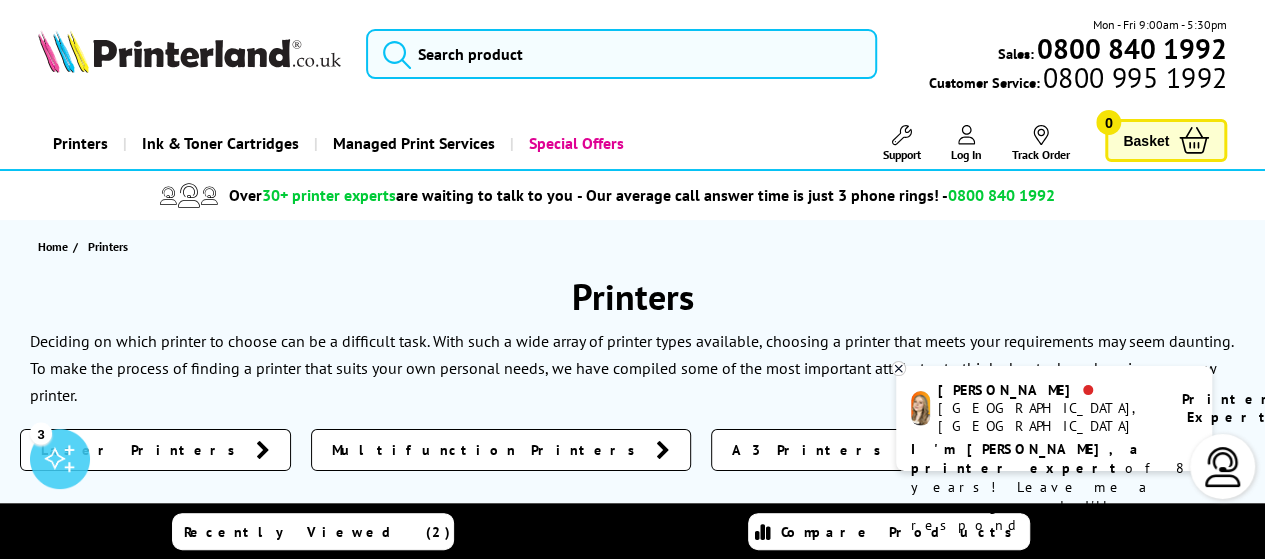 click on "Printers" at bounding box center (80, 143) 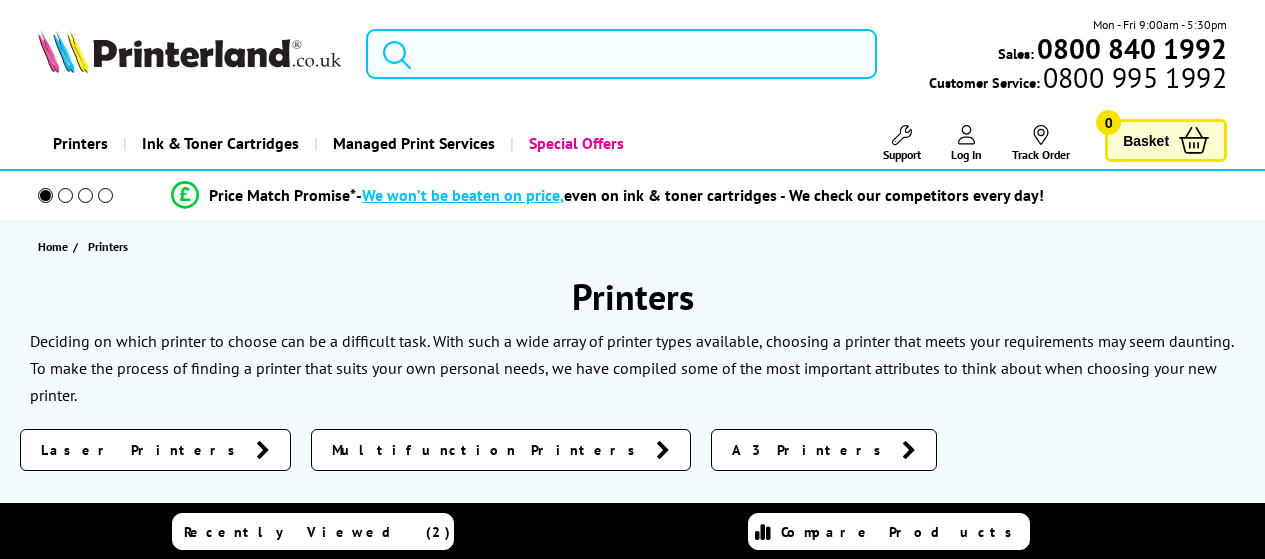 scroll, scrollTop: 0, scrollLeft: 0, axis: both 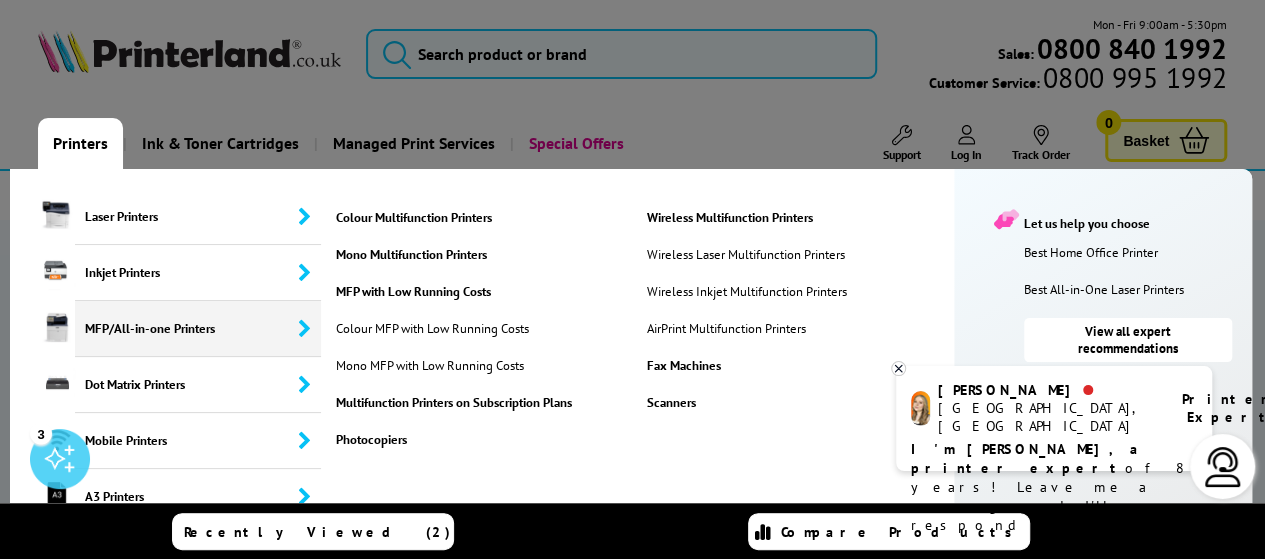 click on "MFP/All-in-one Printers" at bounding box center (198, 329) 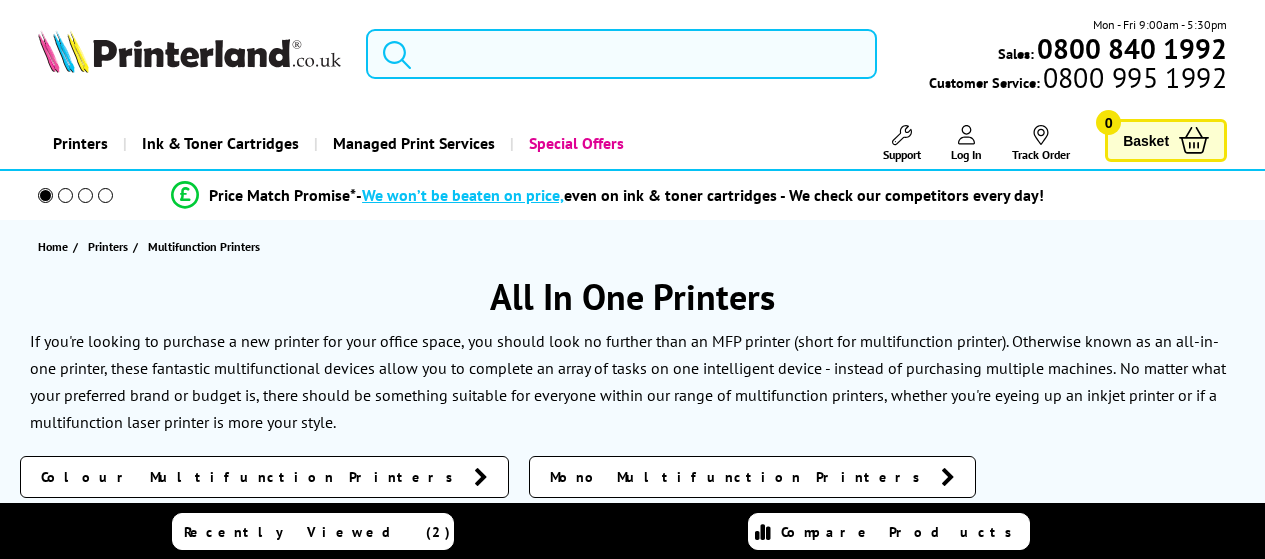 scroll, scrollTop: 0, scrollLeft: 0, axis: both 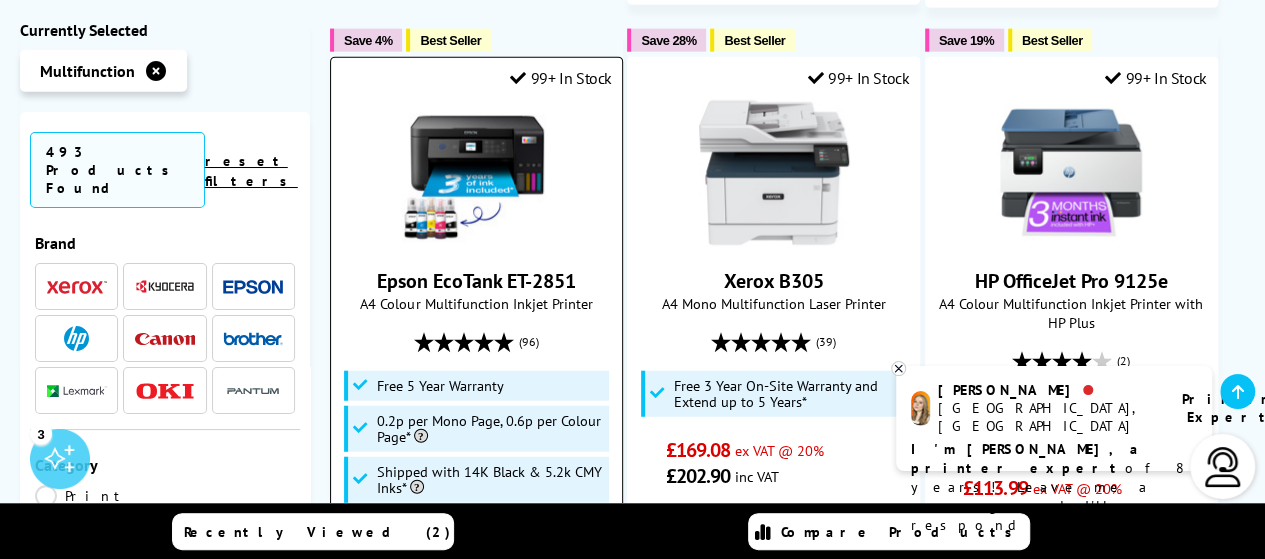 click on "99+ In Stock
Epson EcoTank ET-2851
A4 Colour Multifunction Inkjet Printer
(96)
£194.87 £233.84" at bounding box center (476, 450) 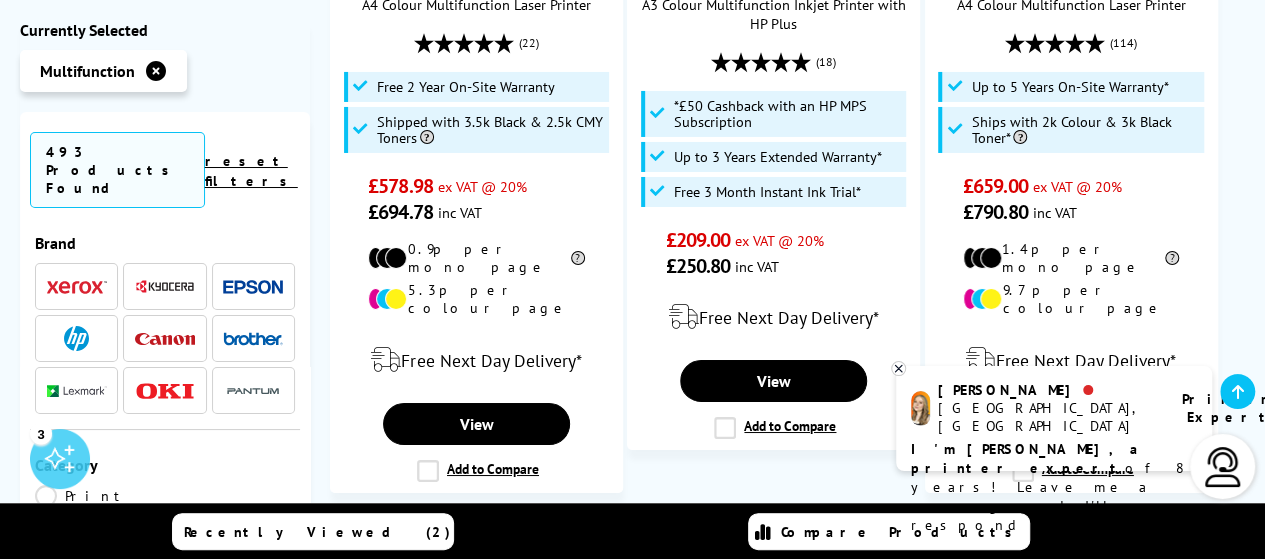scroll, scrollTop: 3520, scrollLeft: 0, axis: vertical 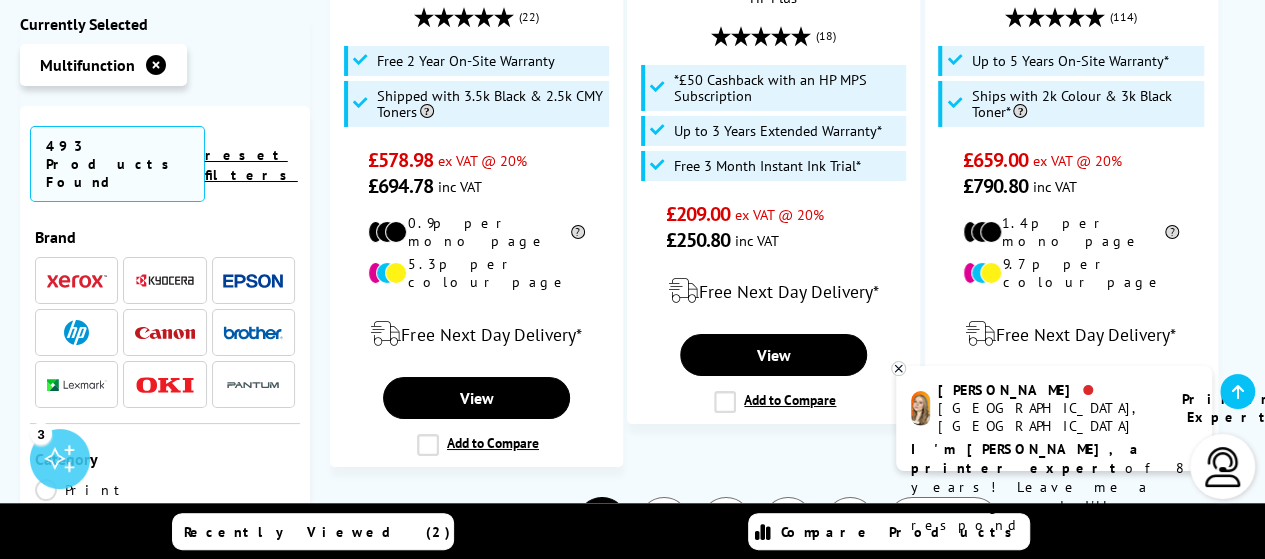 click on "2" at bounding box center [664, 523] 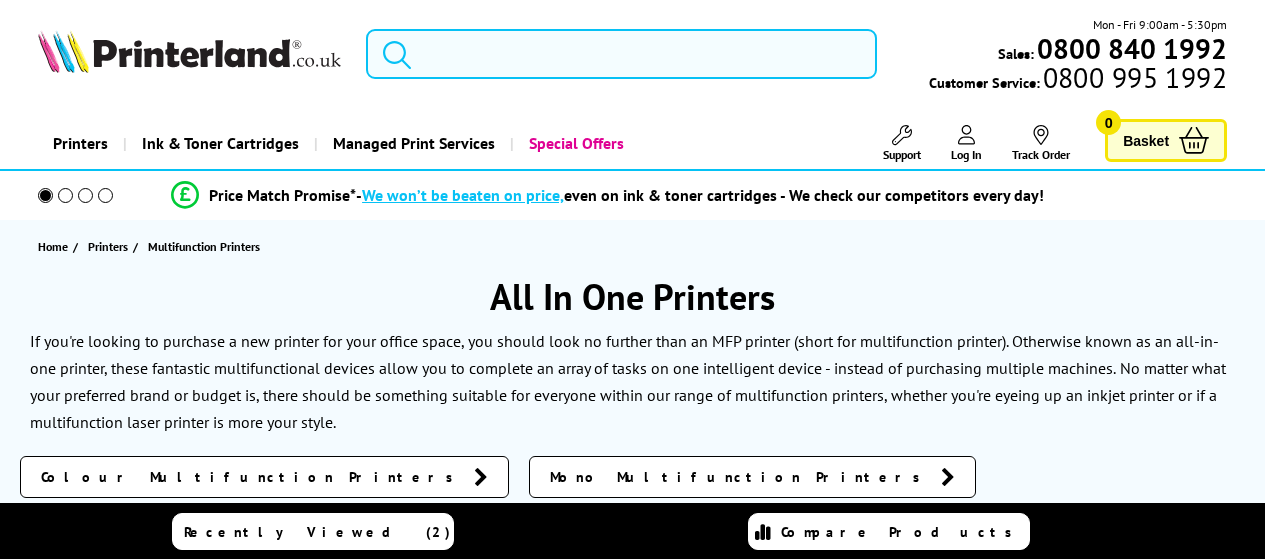 scroll, scrollTop: 0, scrollLeft: 0, axis: both 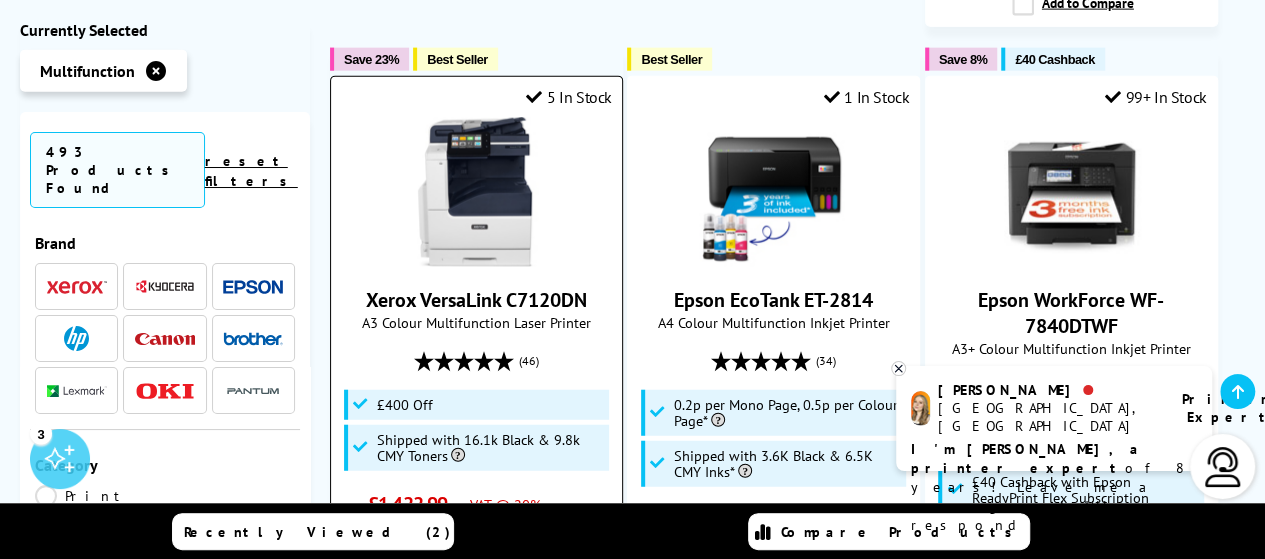 click on "5 In Stock
Xerox VersaLink C7120DN
A3 Colour Multifunction Laser Printer
(46)
£1,422.99 inc VAT" at bounding box center (476, 443) 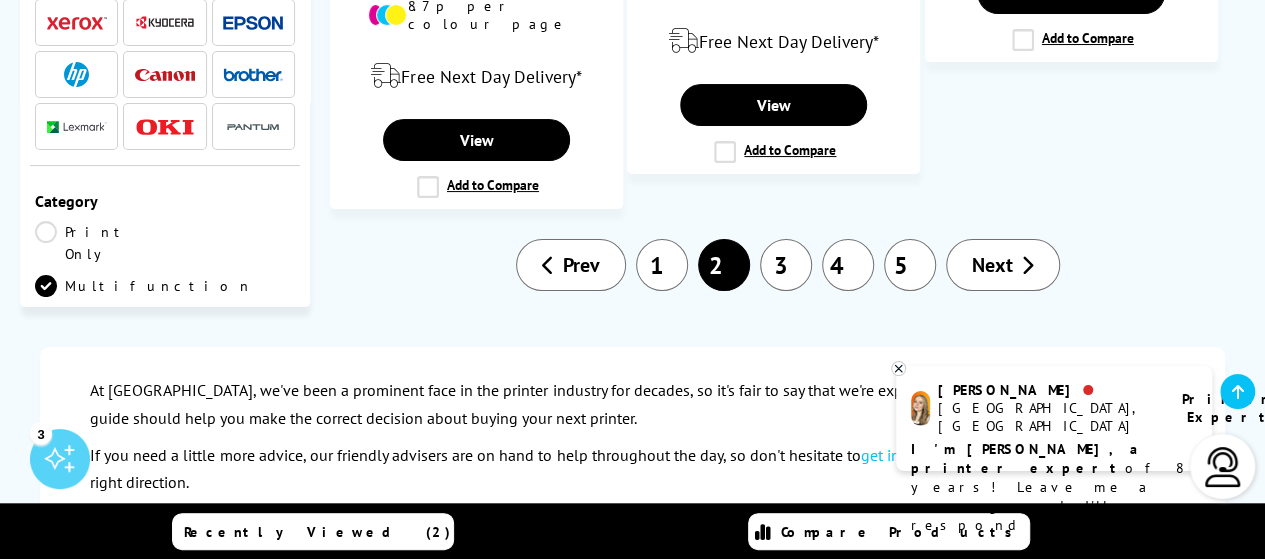 scroll, scrollTop: 3920, scrollLeft: 0, axis: vertical 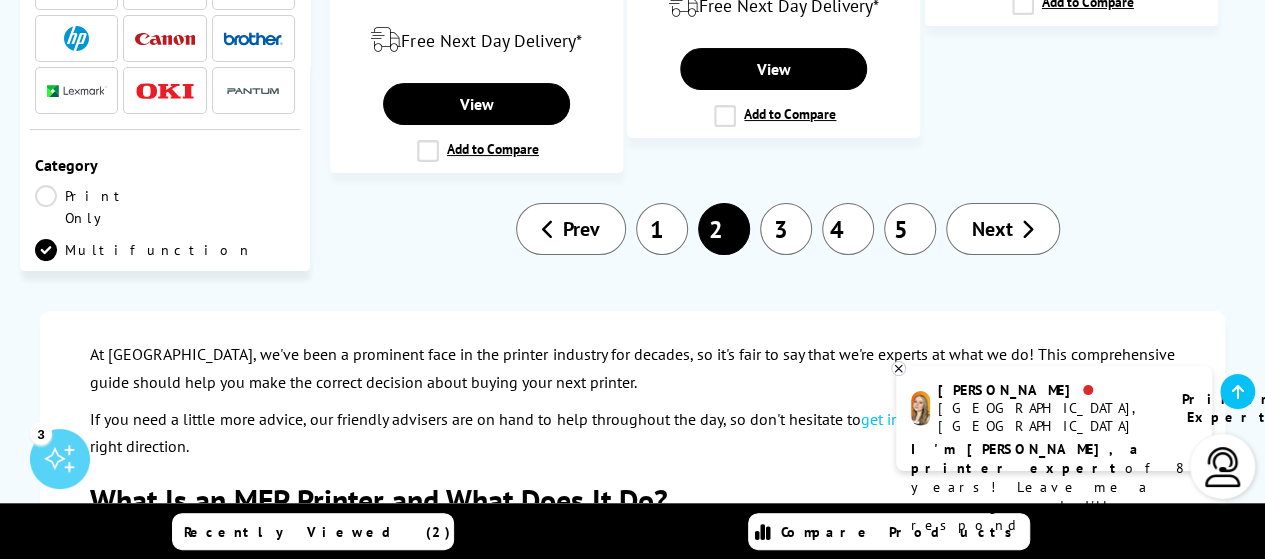 click on "3" at bounding box center [786, 229] 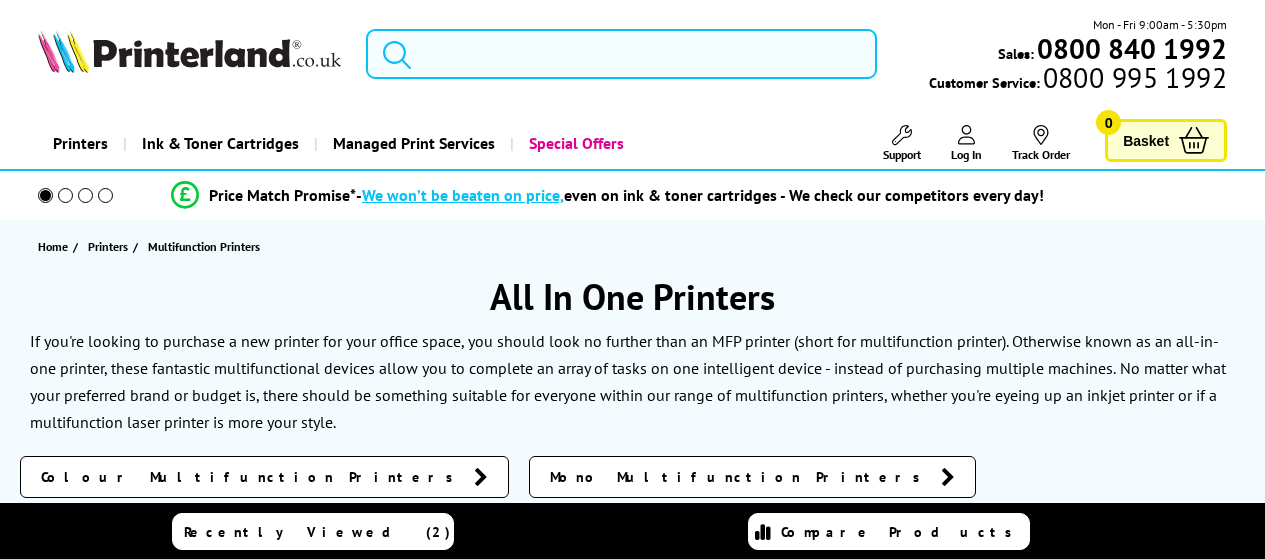 scroll, scrollTop: 0, scrollLeft: 0, axis: both 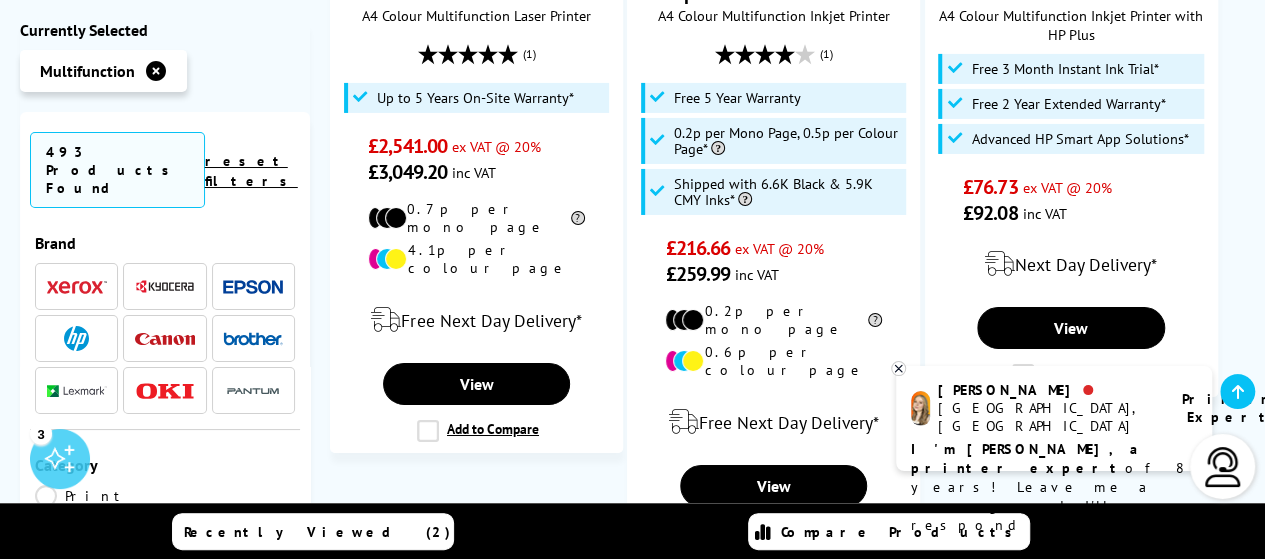 click on "4" at bounding box center (848, 611) 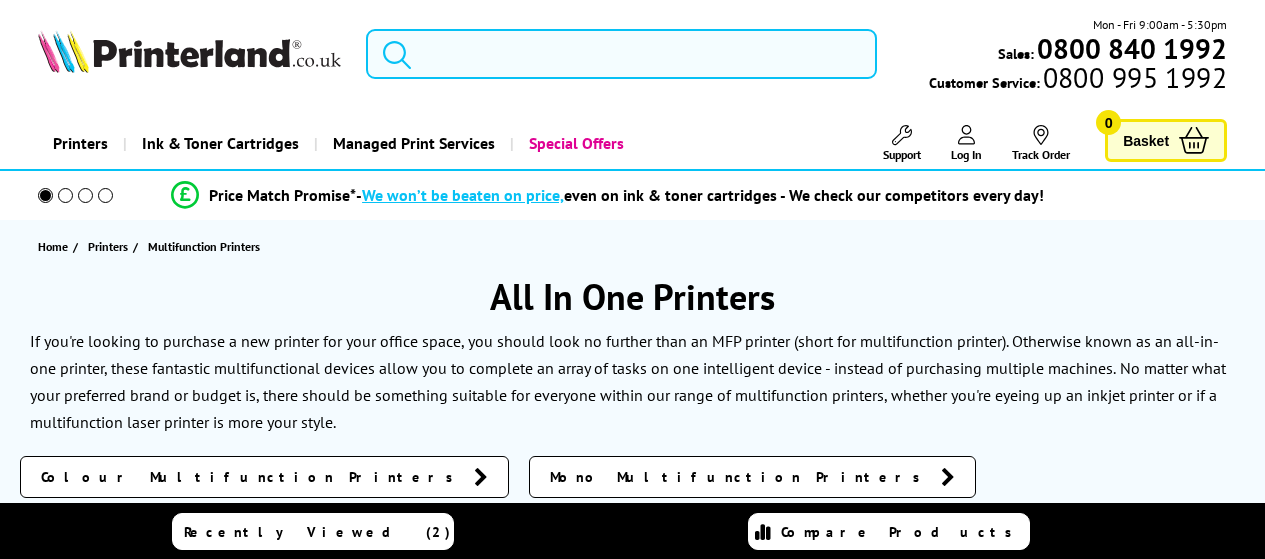 scroll, scrollTop: 0, scrollLeft: 0, axis: both 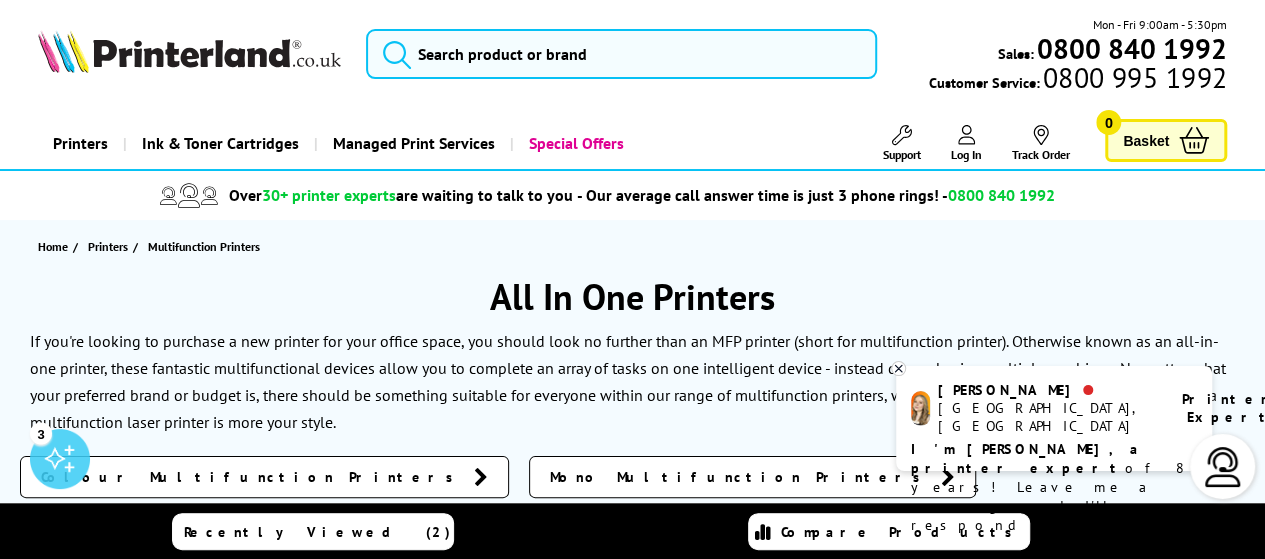 click at bounding box center [1223, 467] 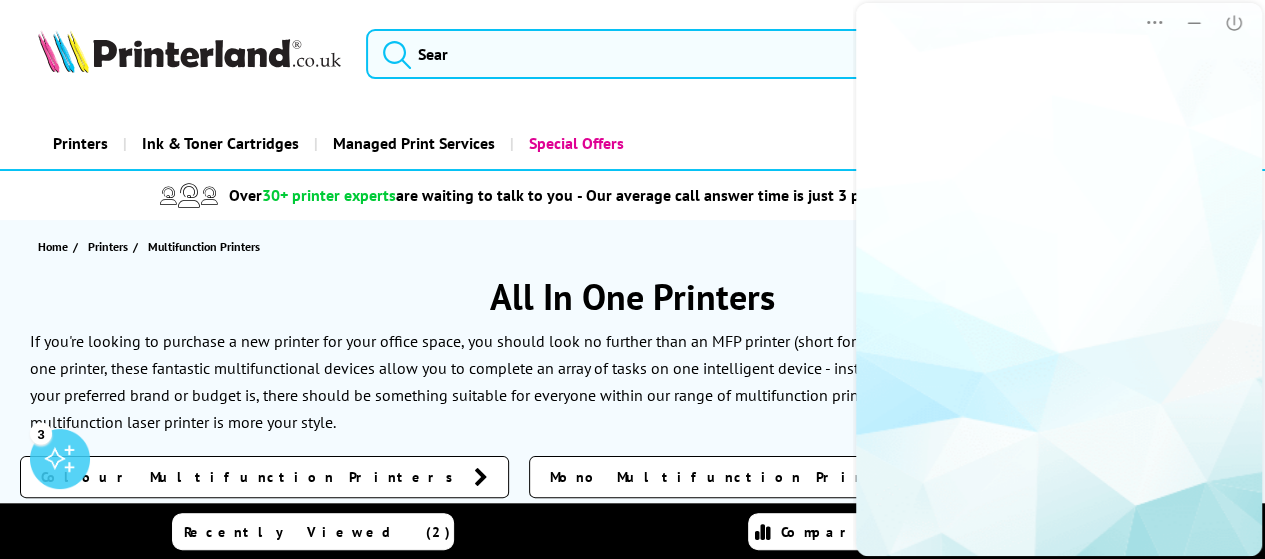 scroll, scrollTop: 0, scrollLeft: 0, axis: both 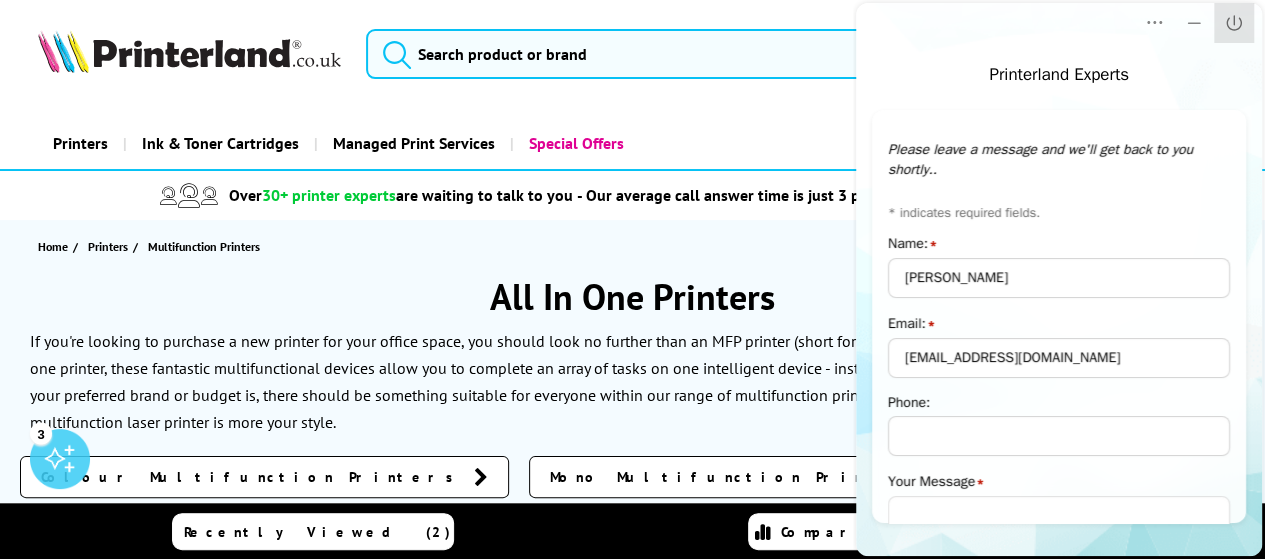click 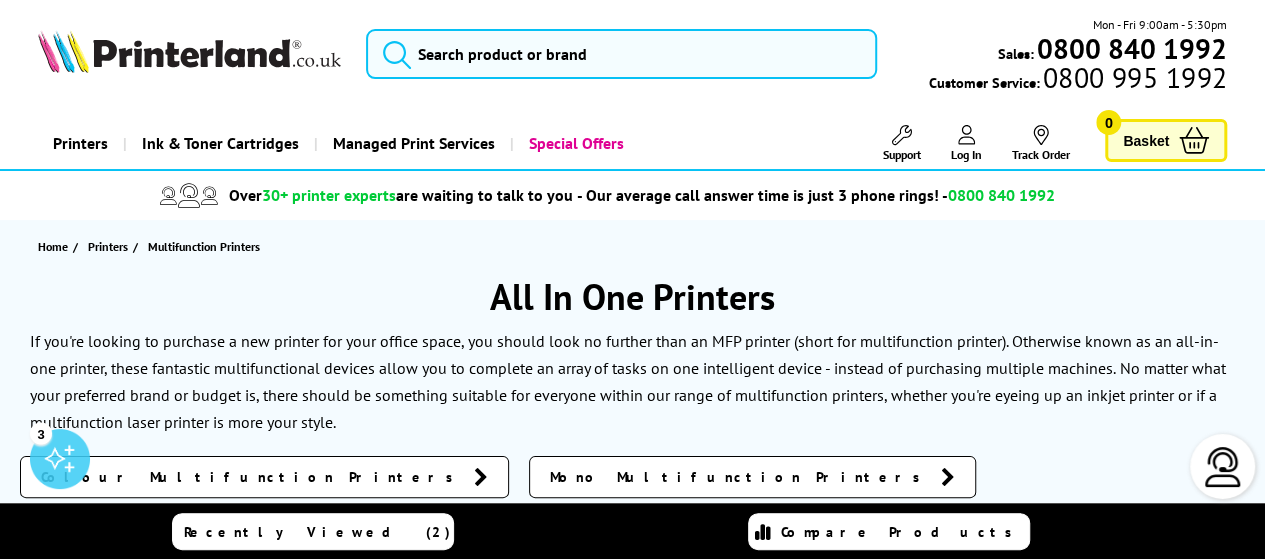 click on "All In One Printers" at bounding box center (632, 296) 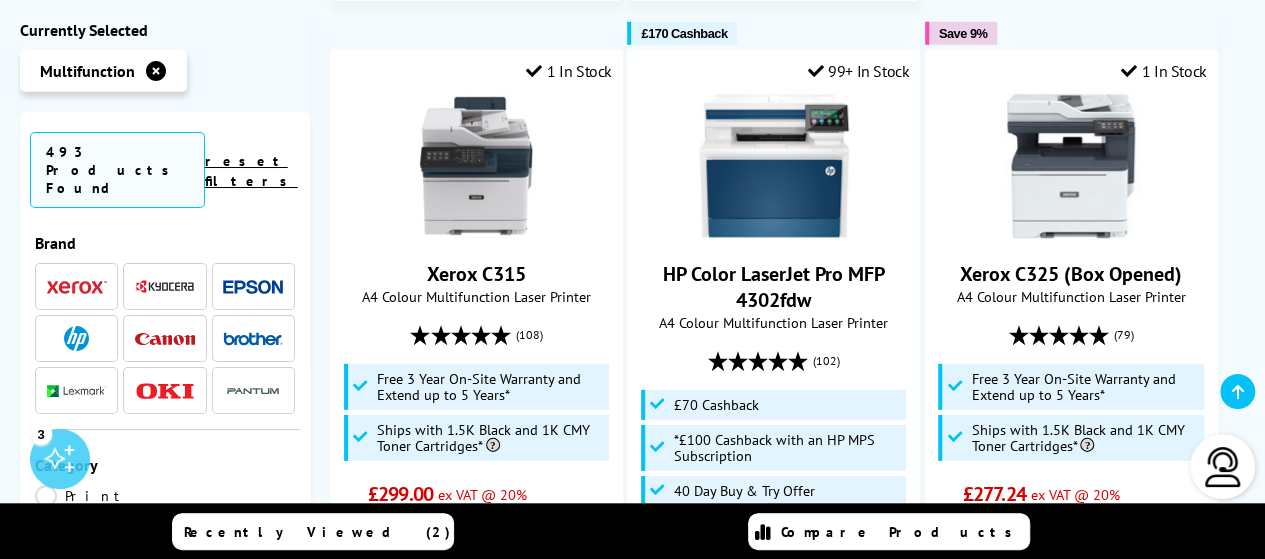 scroll, scrollTop: 2880, scrollLeft: 0, axis: vertical 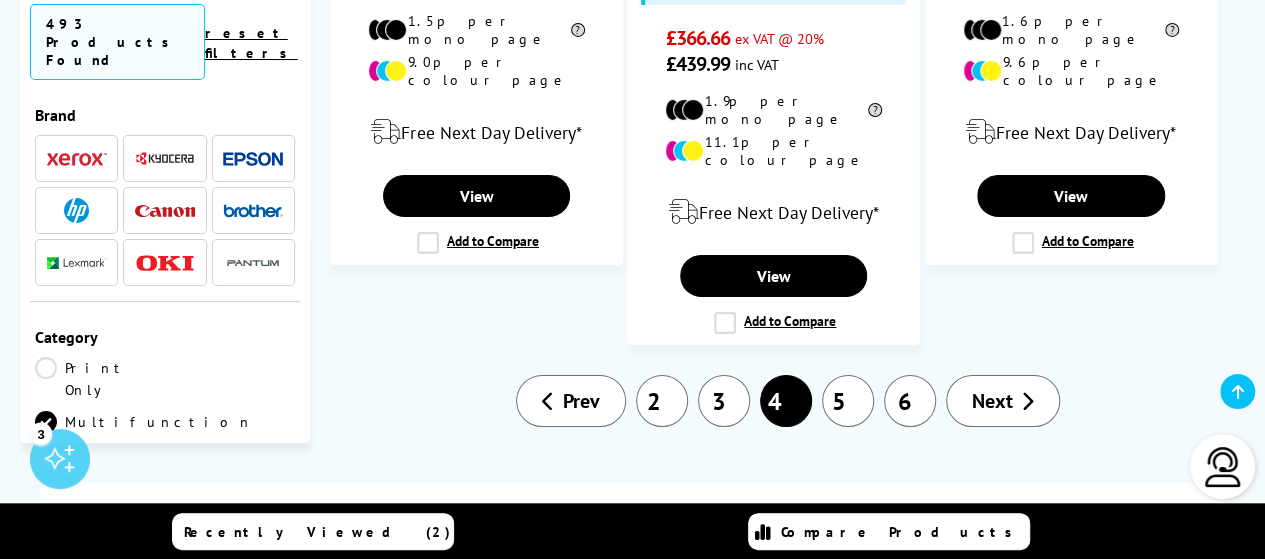 click on "5" at bounding box center (848, 401) 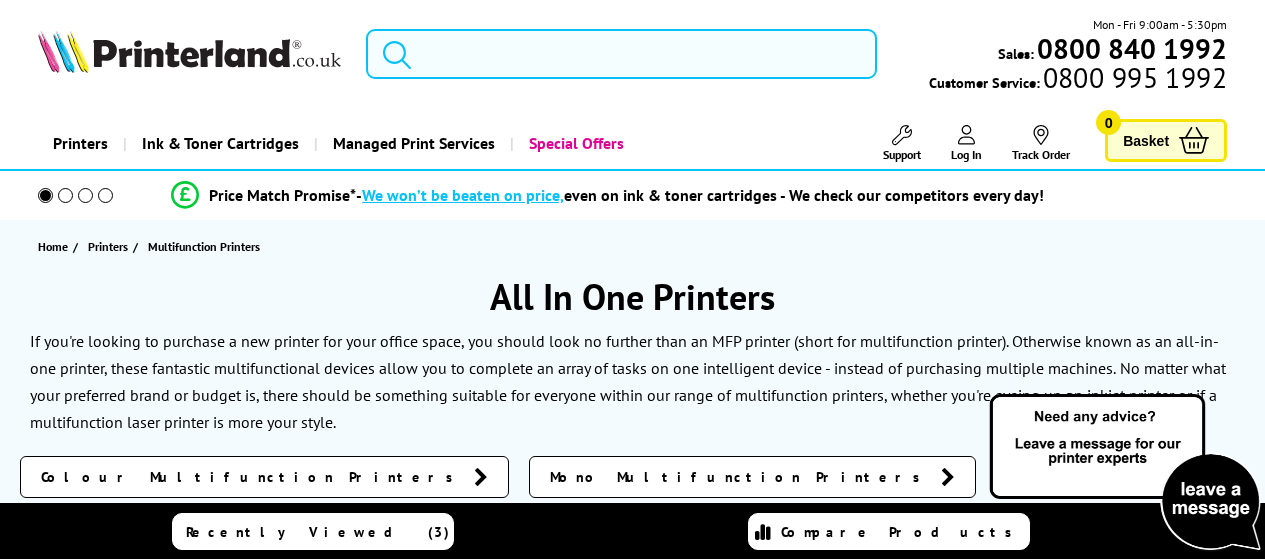 scroll, scrollTop: 132, scrollLeft: 0, axis: vertical 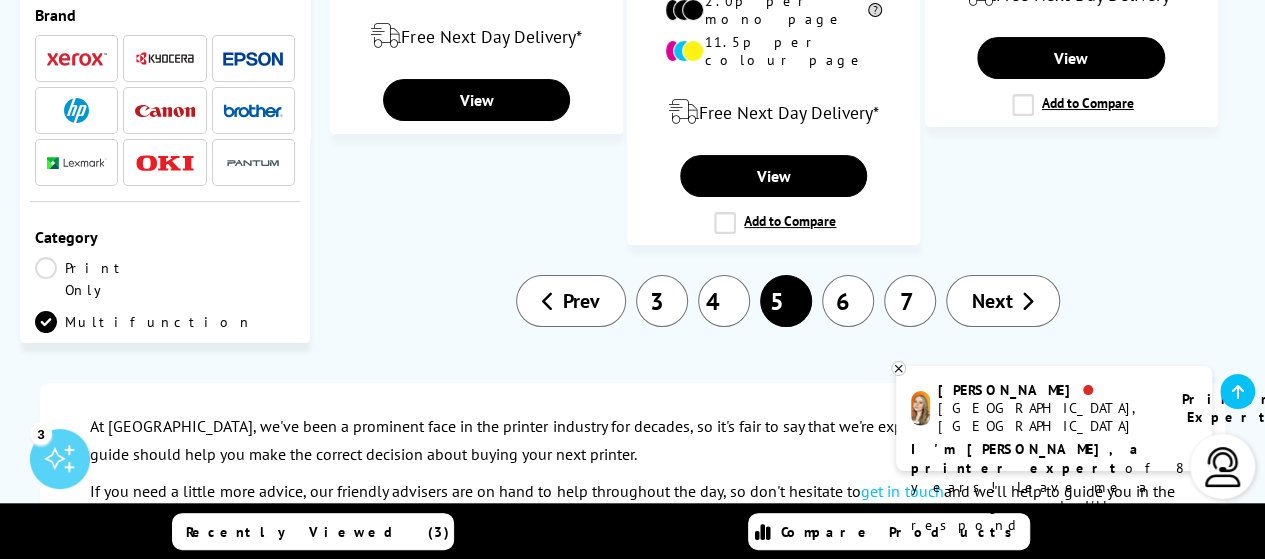 click on "6" at bounding box center (848, 301) 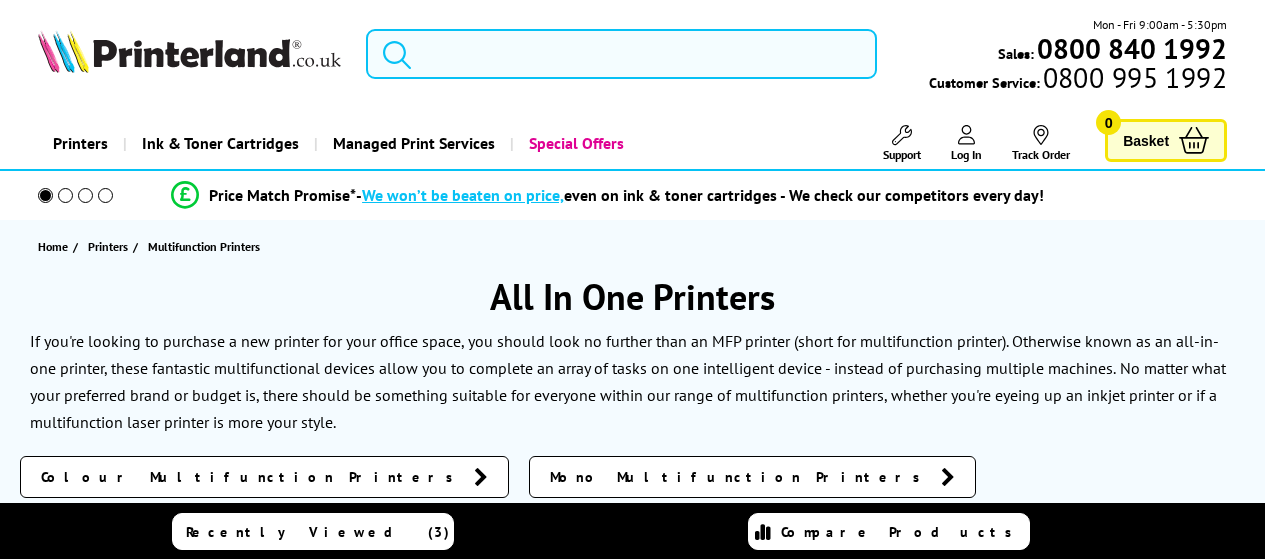 scroll, scrollTop: 0, scrollLeft: 0, axis: both 